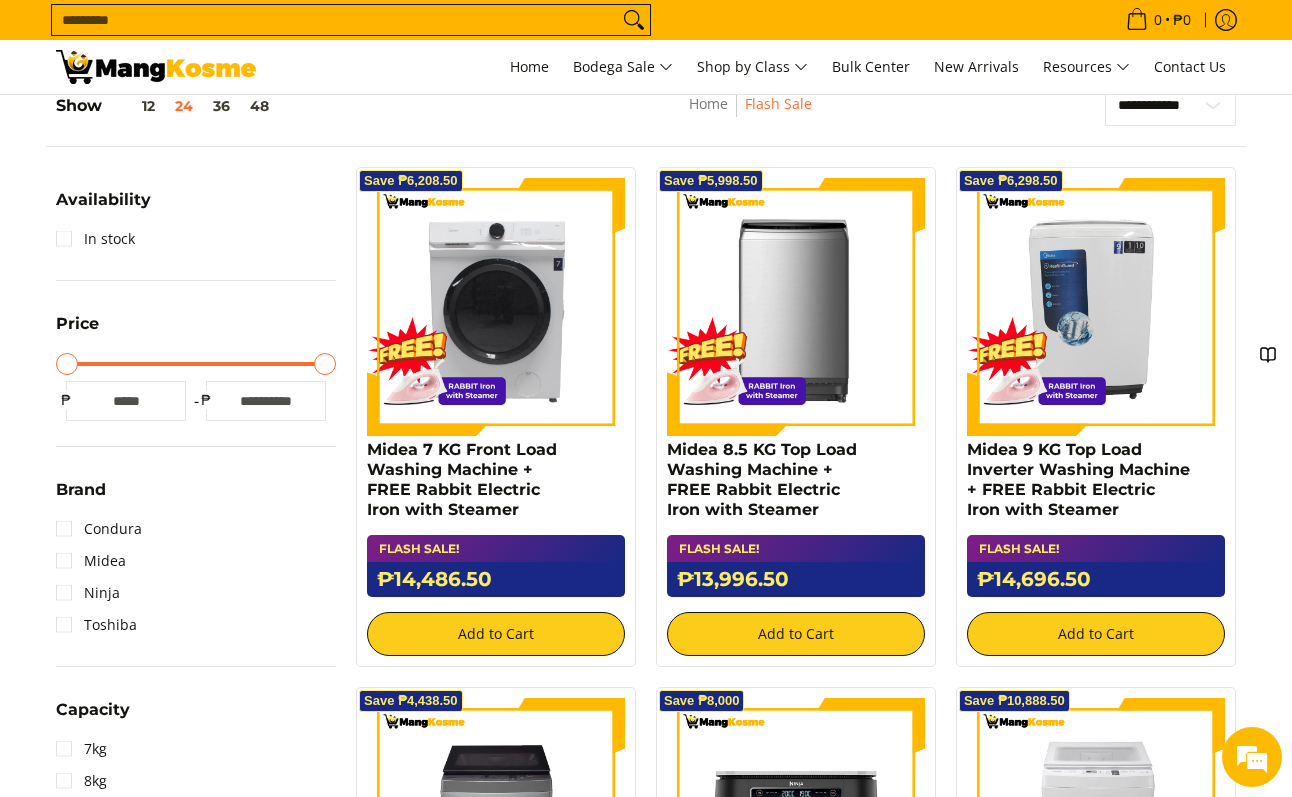 scroll, scrollTop: 333, scrollLeft: 0, axis: vertical 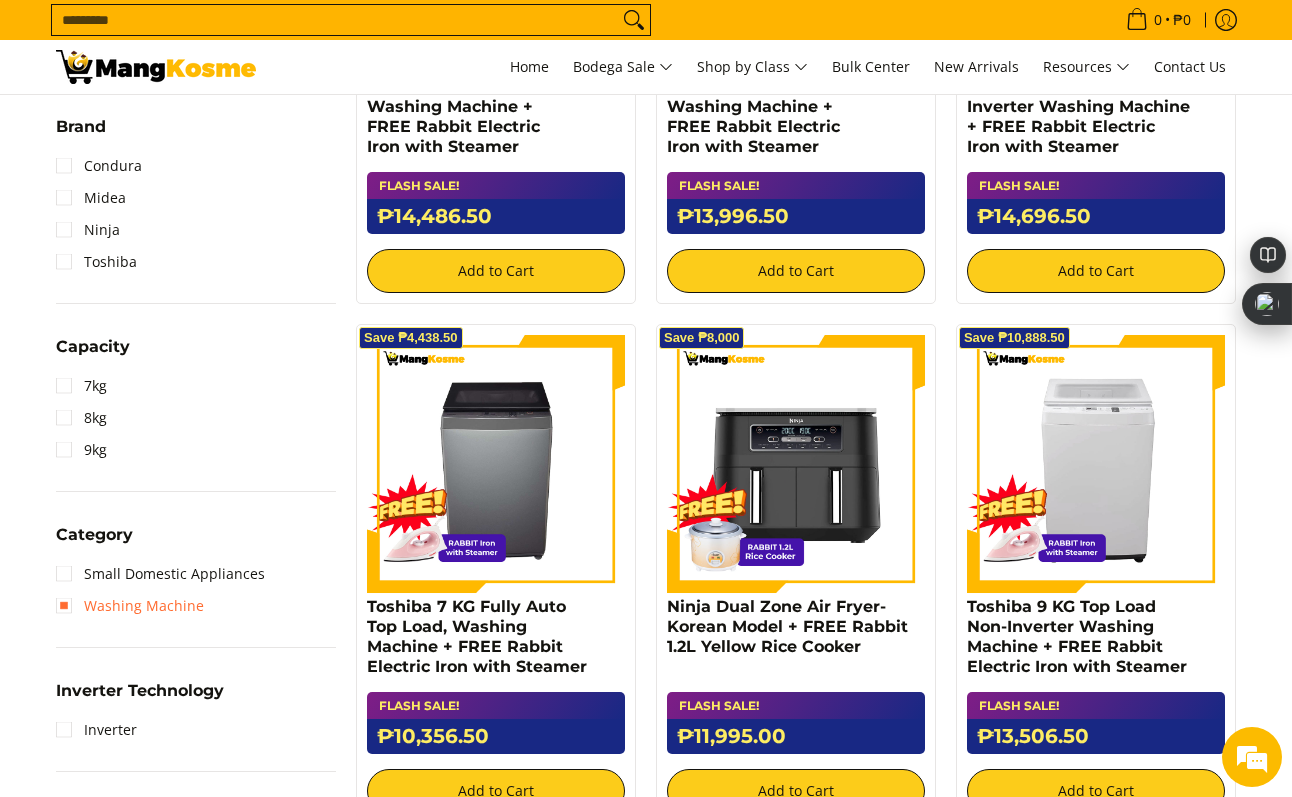 click on "Washing Machine" at bounding box center (130, 606) 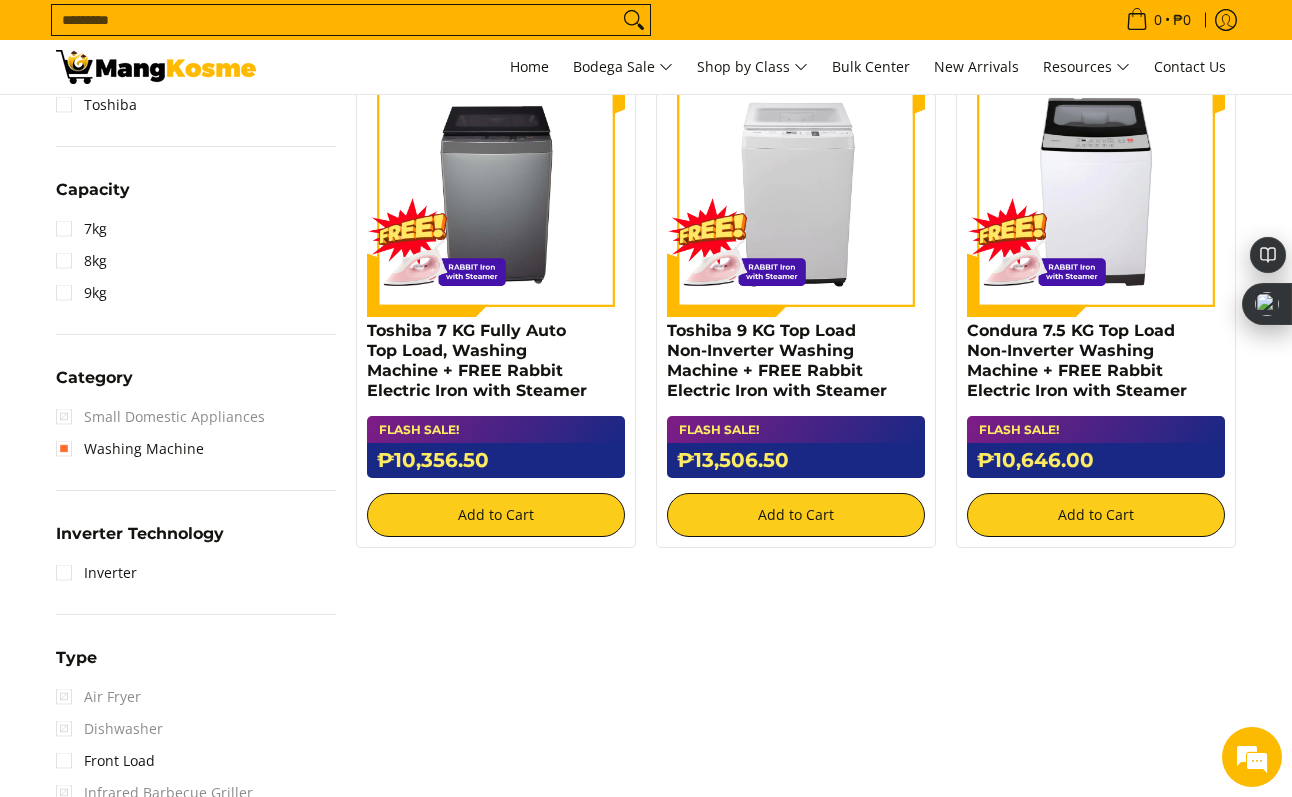 scroll, scrollTop: 1167, scrollLeft: 0, axis: vertical 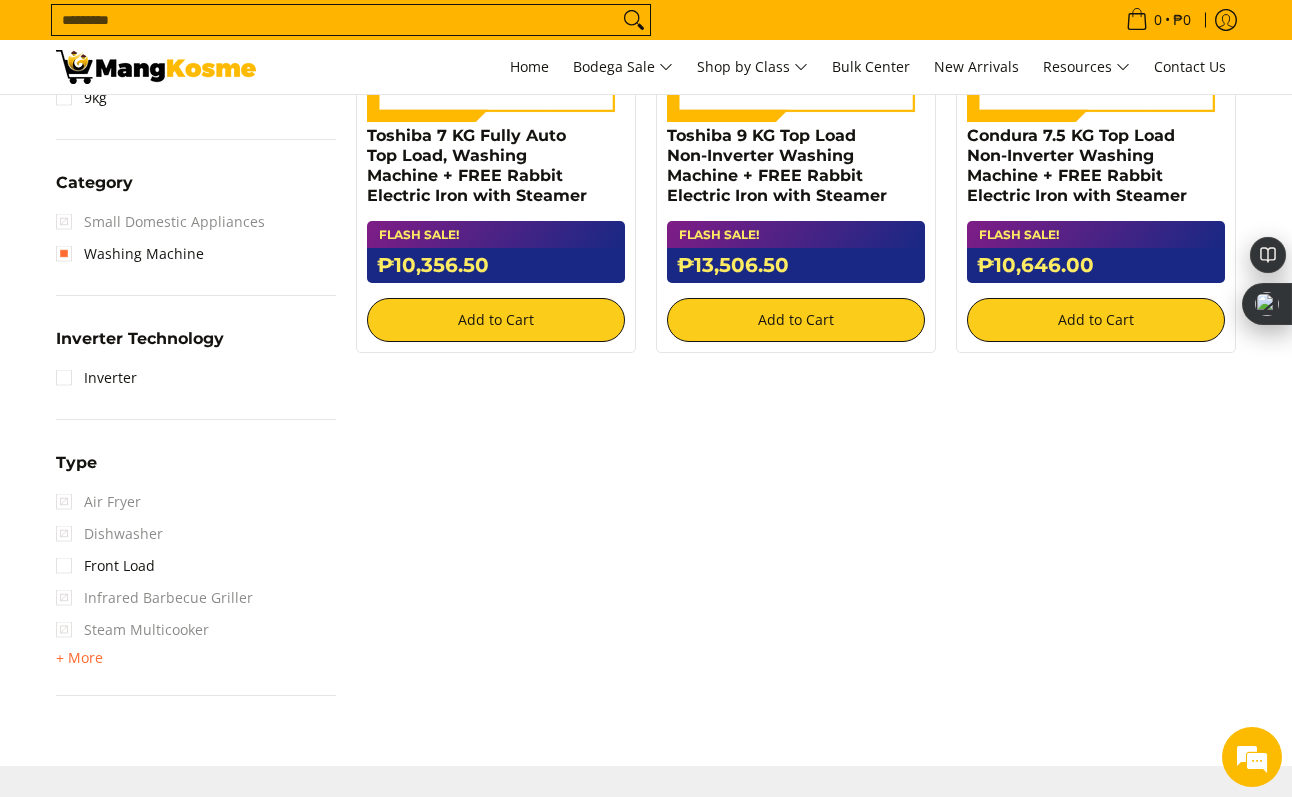 click on "Inverter" at bounding box center [196, 378] 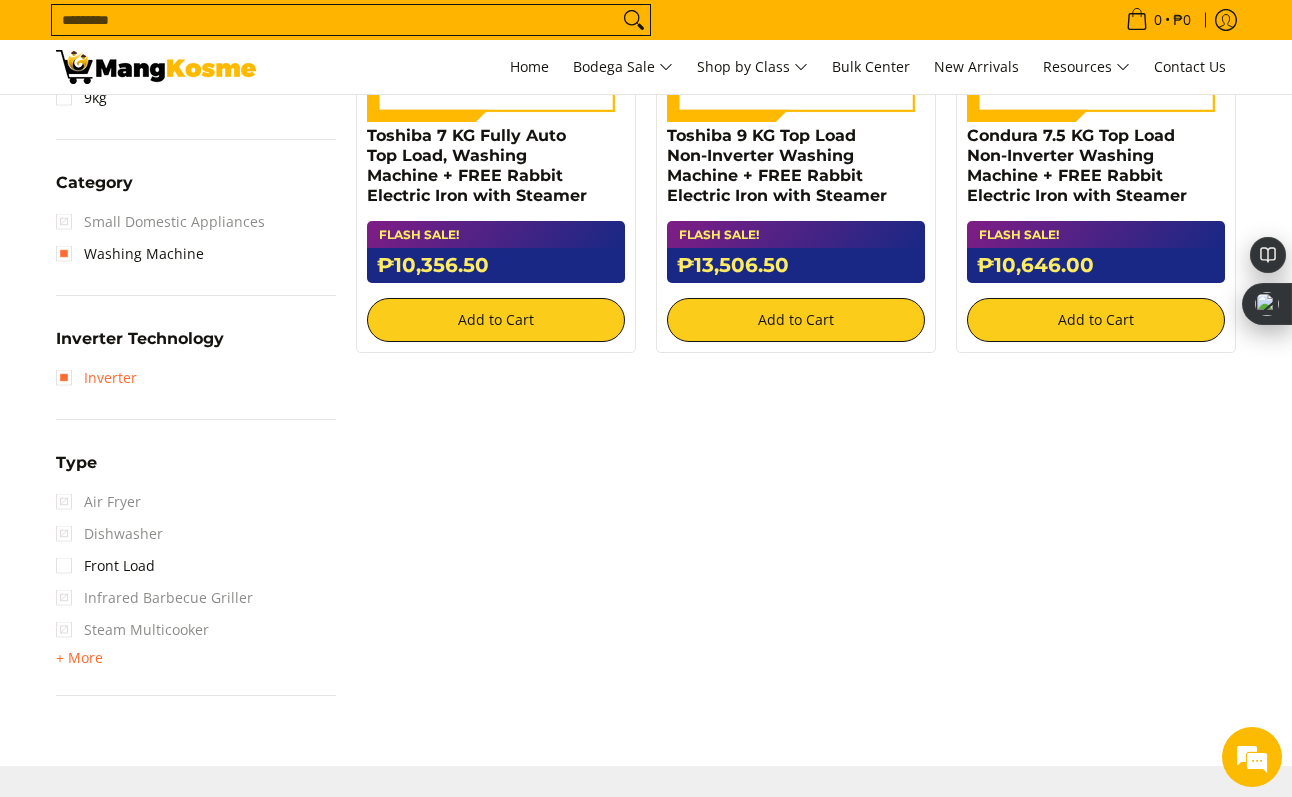 click on "Inverter" at bounding box center (96, 378) 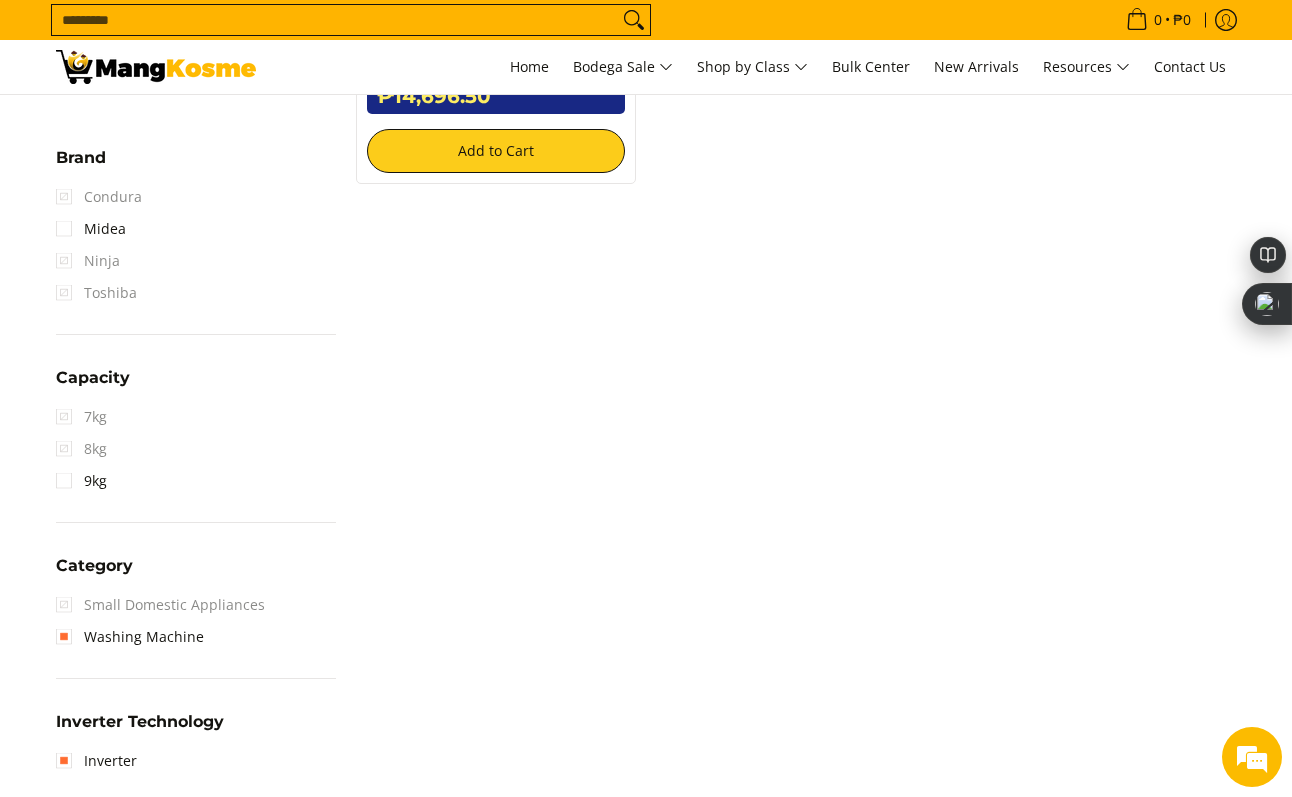 scroll, scrollTop: 989, scrollLeft: 0, axis: vertical 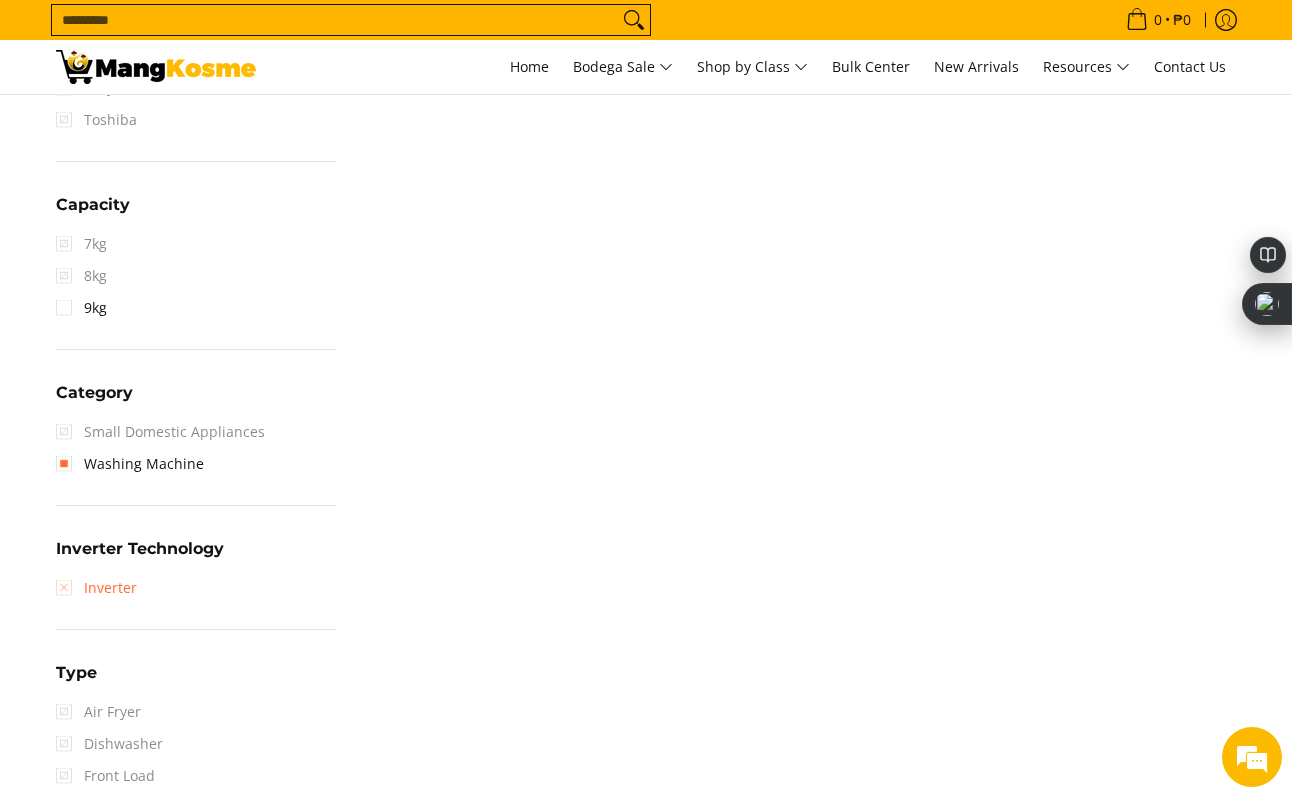 click on "Inverter" at bounding box center [96, 588] 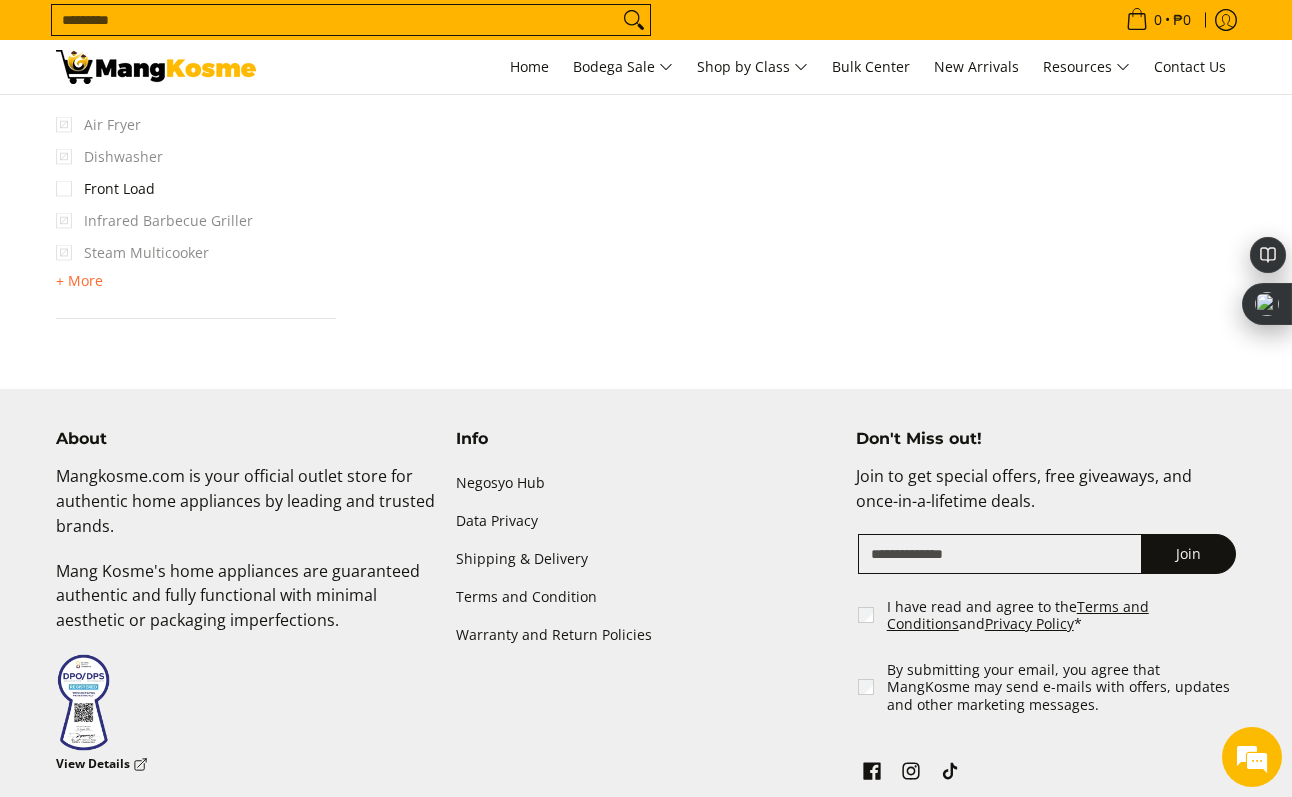 scroll, scrollTop: 1529, scrollLeft: 0, axis: vertical 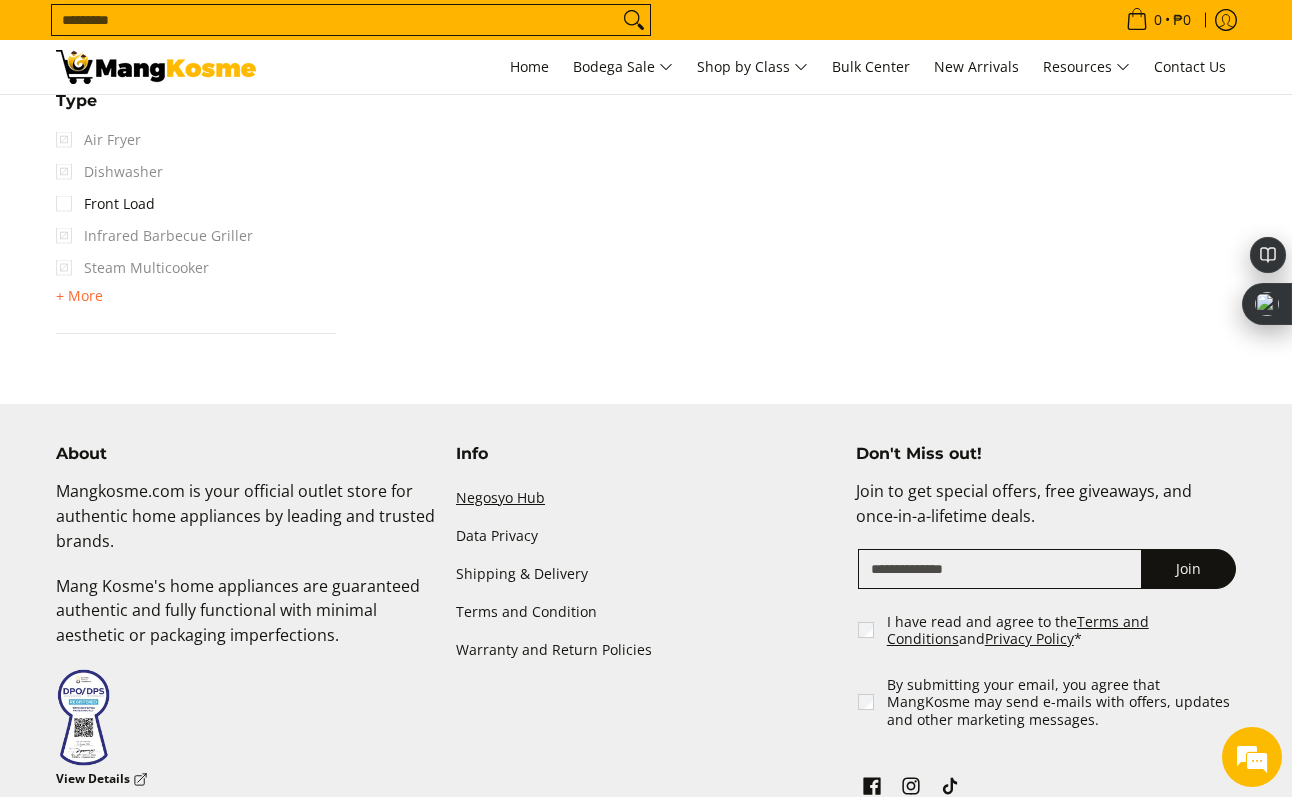drag, startPoint x: 531, startPoint y: 495, endPoint x: 520, endPoint y: 501, distance: 12.529964 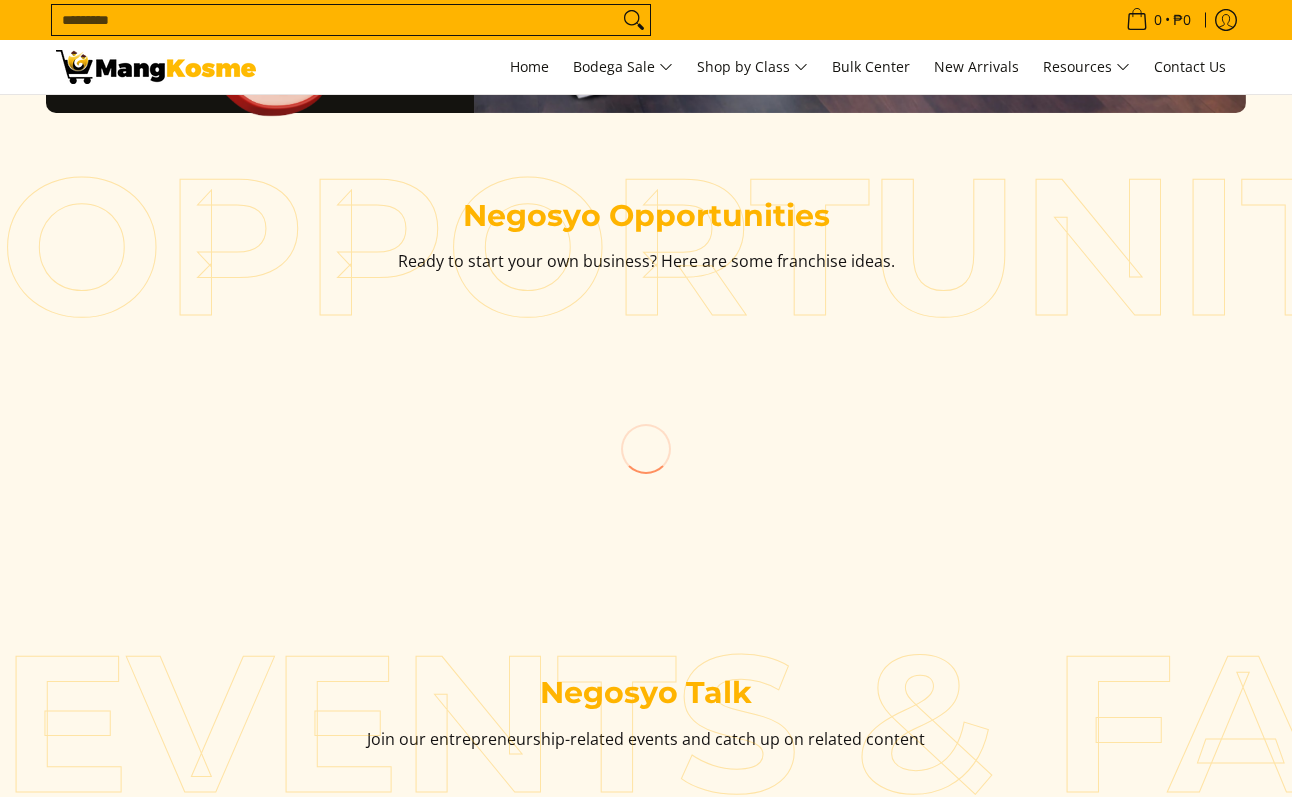 scroll, scrollTop: 2165, scrollLeft: 0, axis: vertical 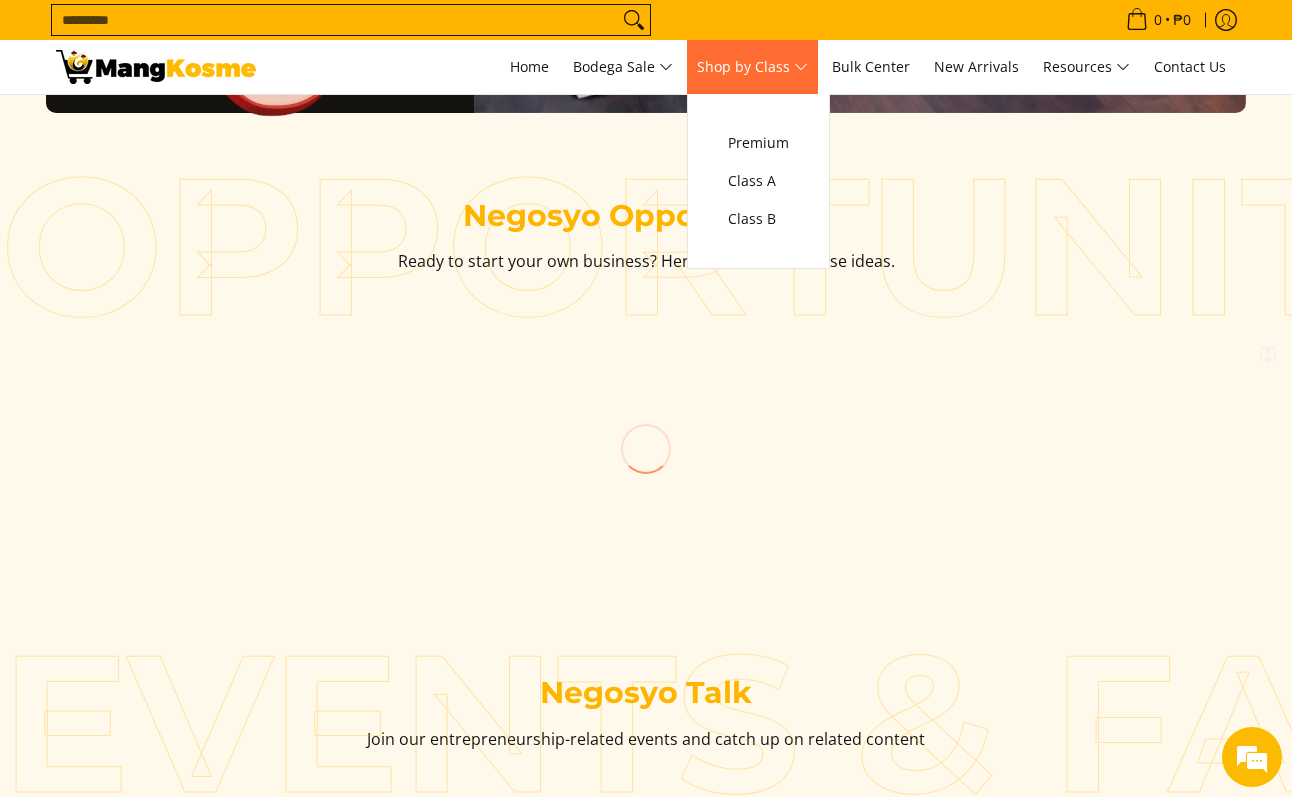 click on "Shop by Class" at bounding box center (752, 67) 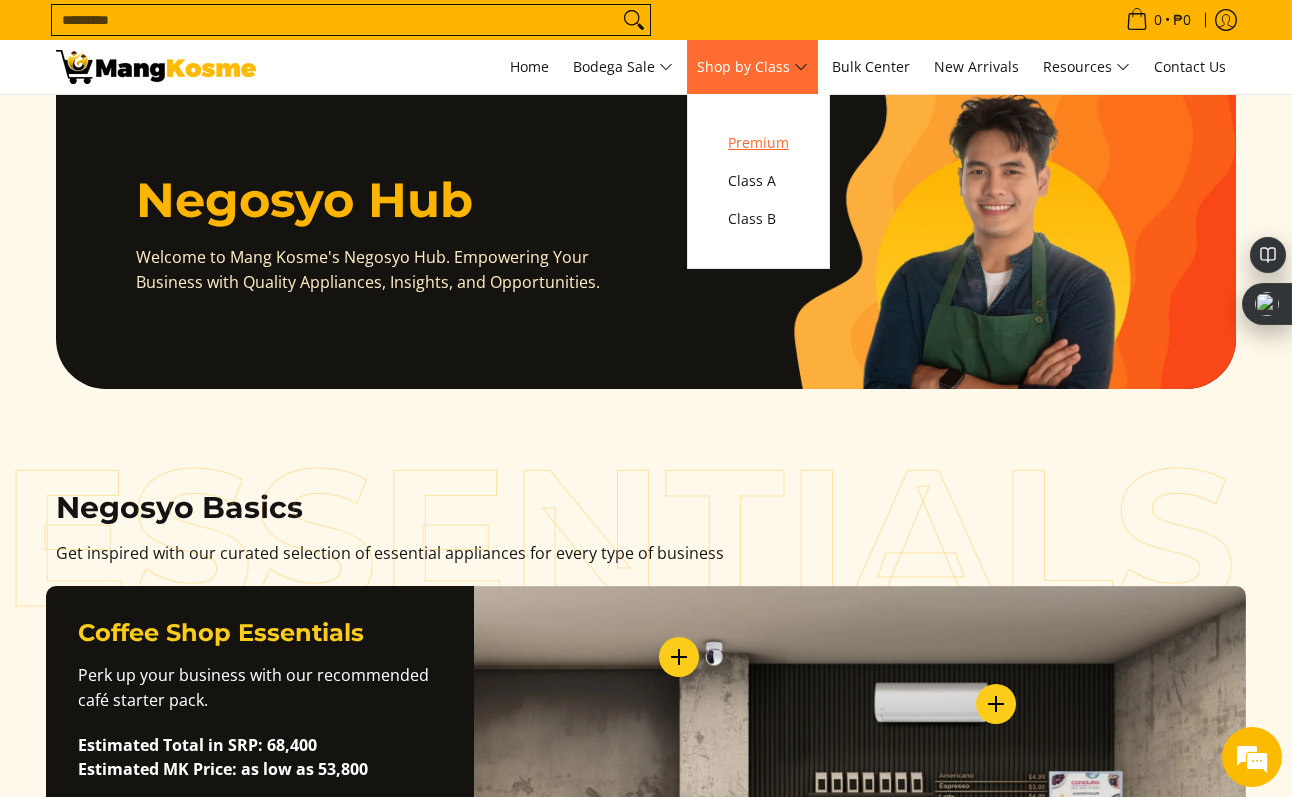 scroll, scrollTop: 0, scrollLeft: 0, axis: both 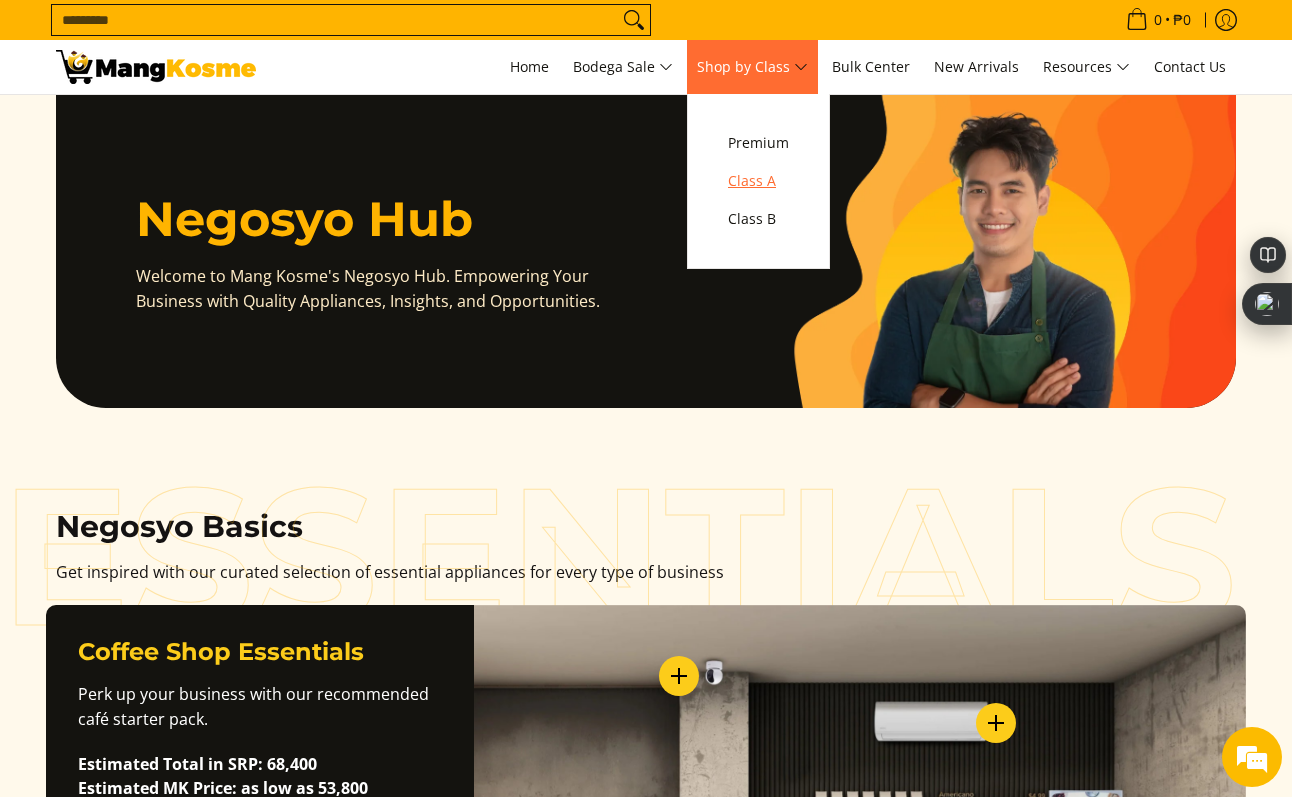 click on "Class A" at bounding box center (758, 181) 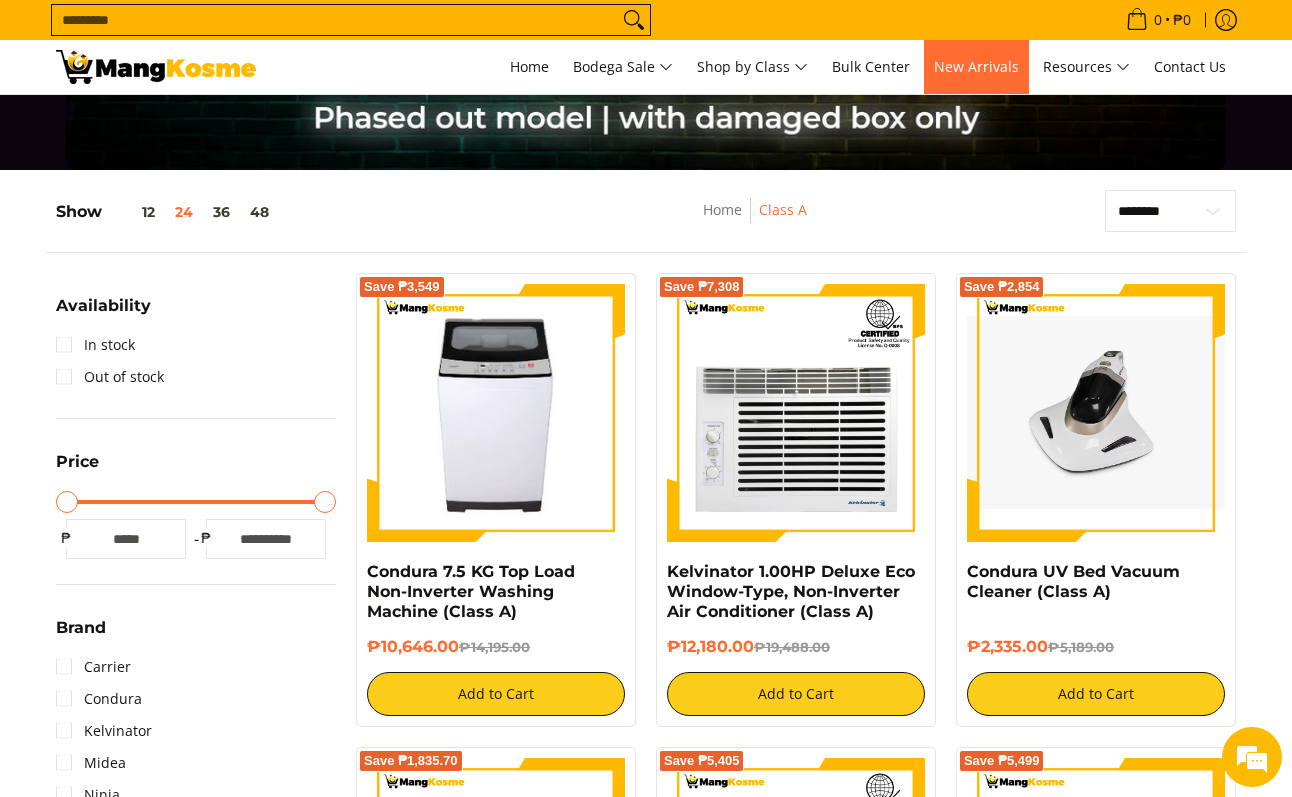 scroll, scrollTop: 167, scrollLeft: 0, axis: vertical 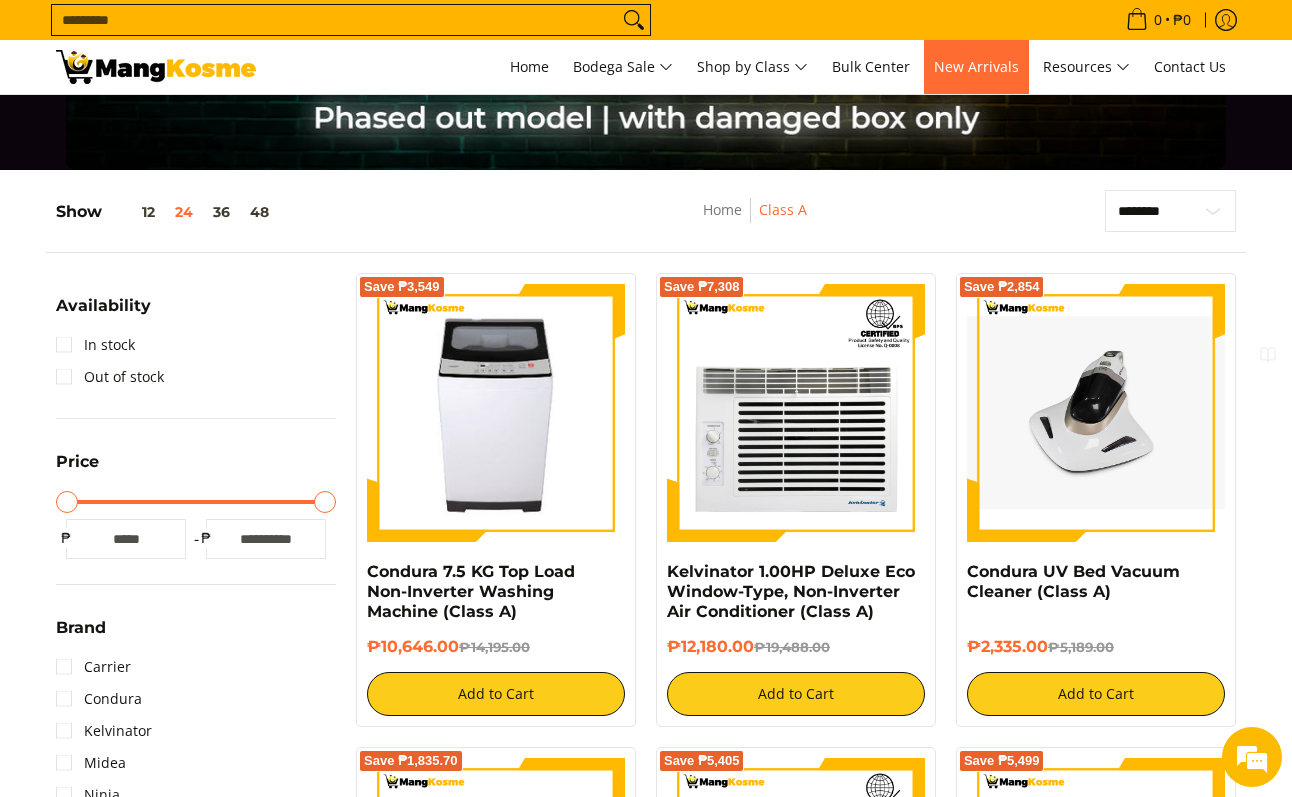 click on "New Arrivals" at bounding box center [976, 66] 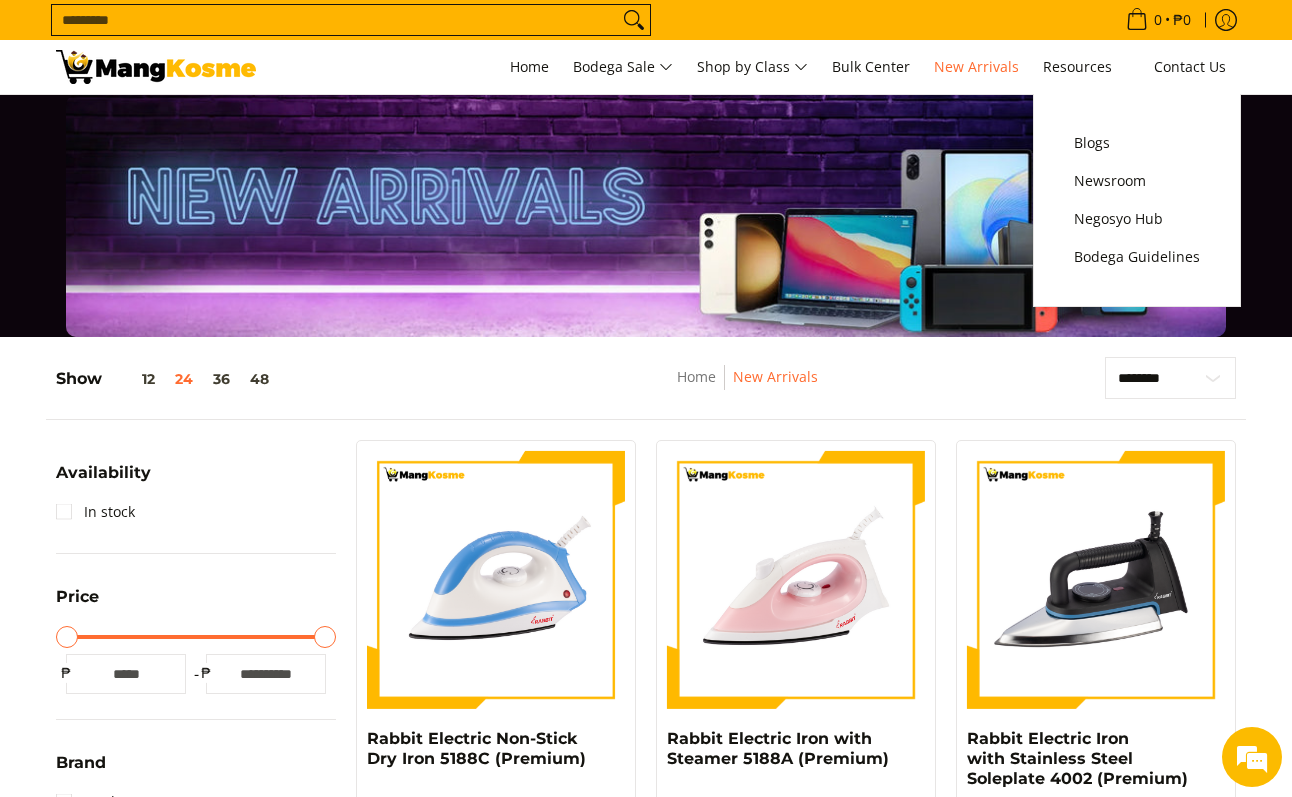 scroll, scrollTop: 0, scrollLeft: 0, axis: both 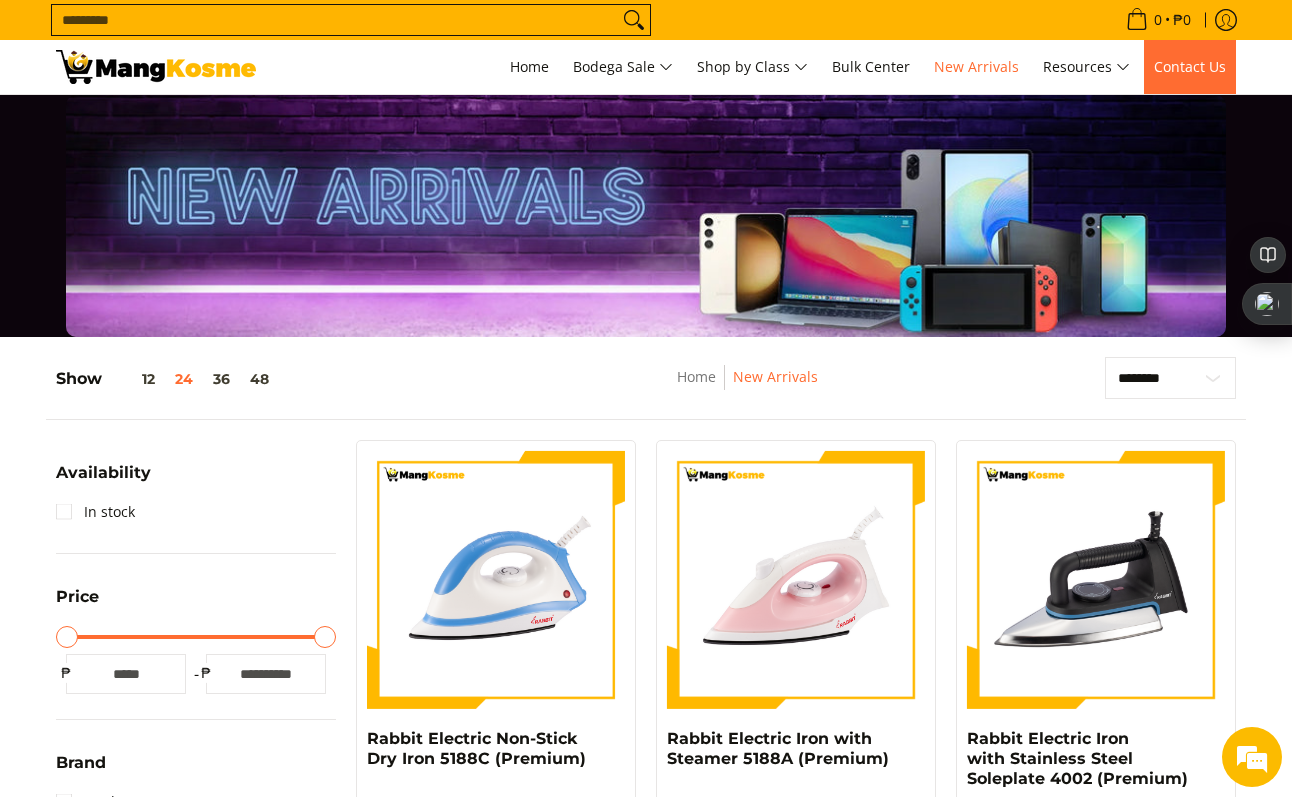 click on "Contact Us" at bounding box center [1190, 66] 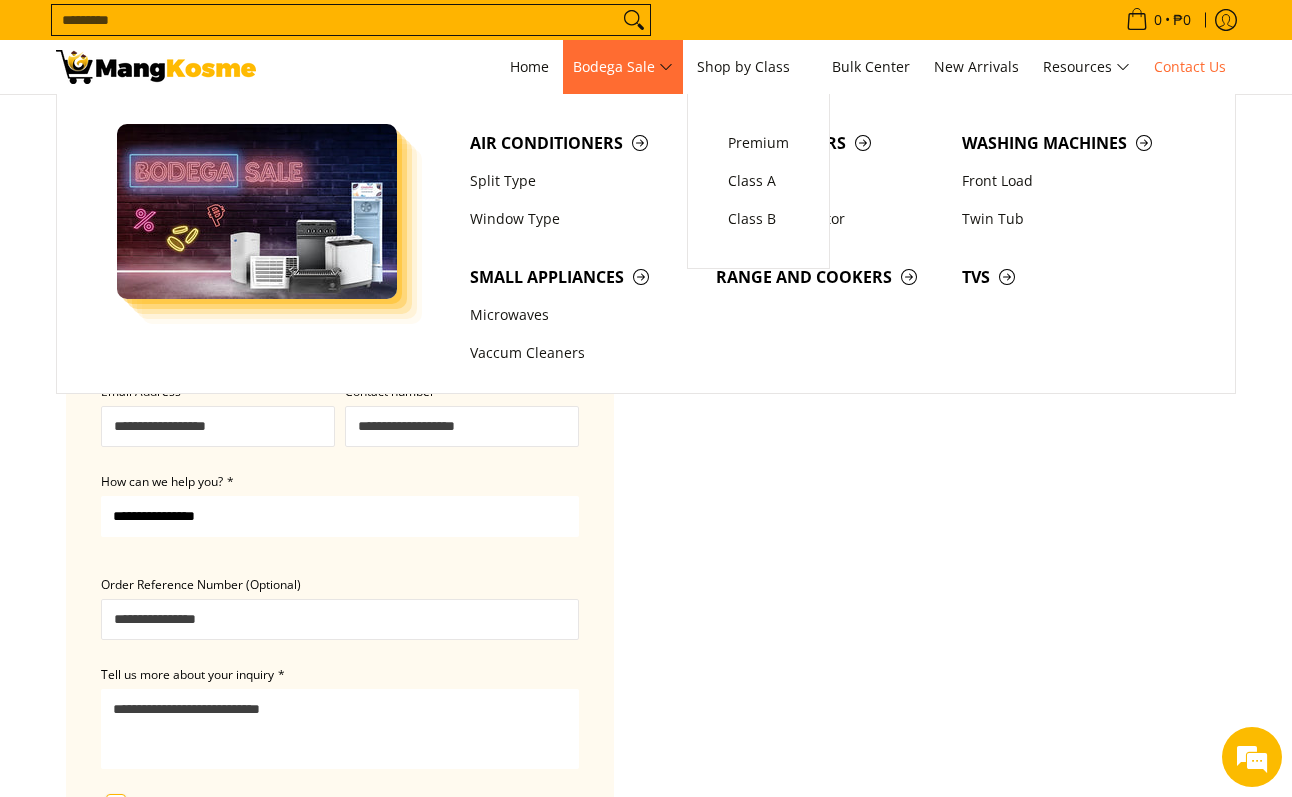 scroll, scrollTop: 0, scrollLeft: 0, axis: both 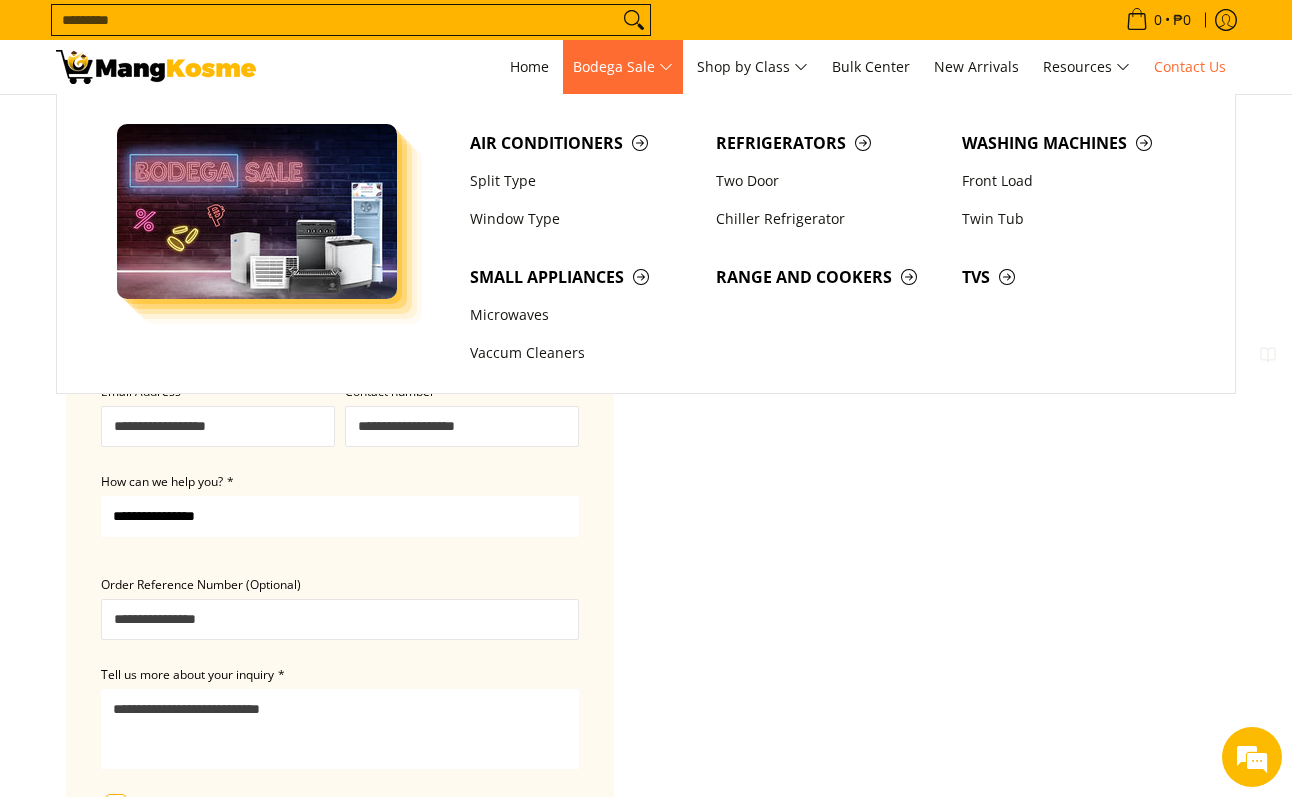 click on "Bodega Sale" at bounding box center [623, 67] 